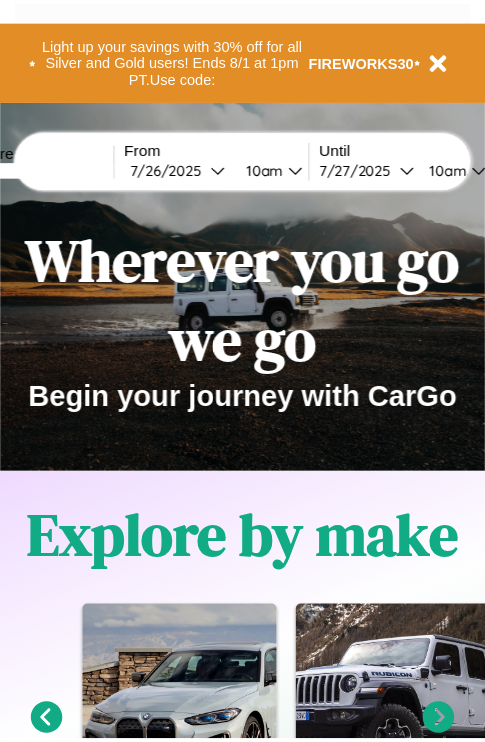 scroll, scrollTop: 0, scrollLeft: 0, axis: both 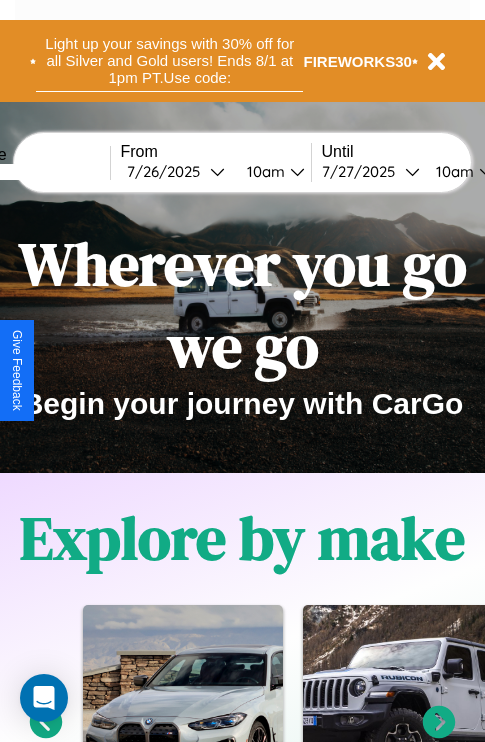 click on "Light up your savings with 30% off for all Silver and Gold users! Ends 8/1 at 1pm PT.  Use code:" at bounding box center (169, 61) 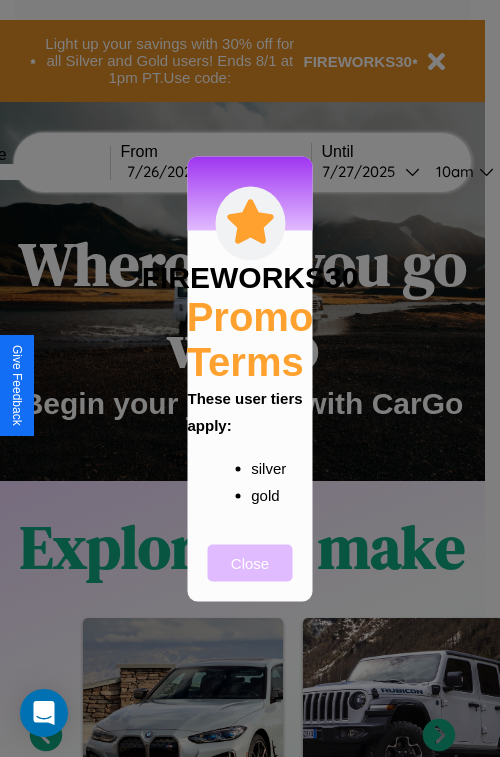 click on "Close" at bounding box center (250, 562) 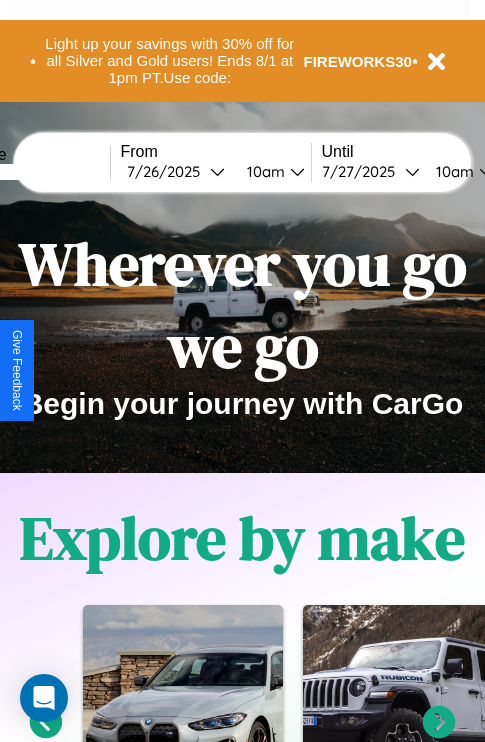 scroll, scrollTop: 1285, scrollLeft: 0, axis: vertical 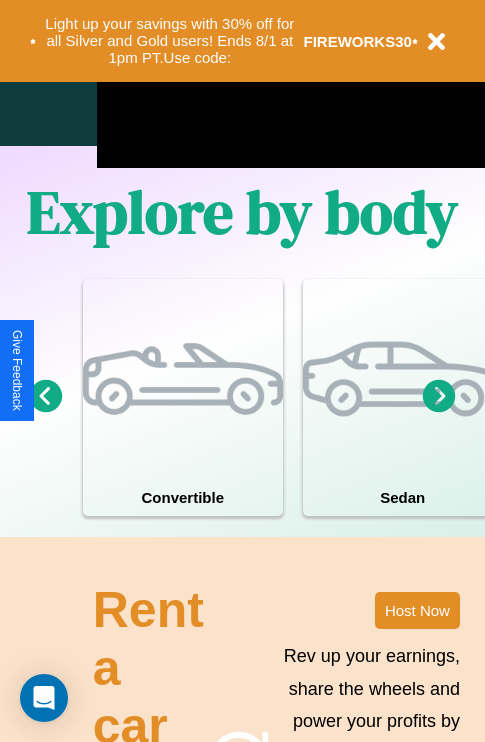 click 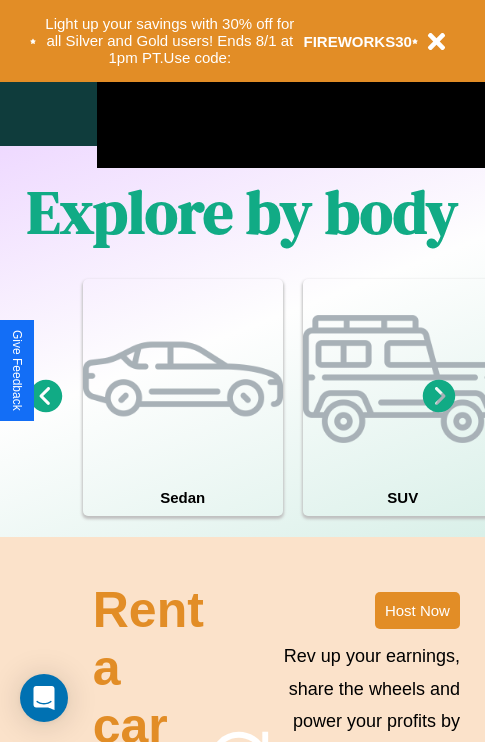 click 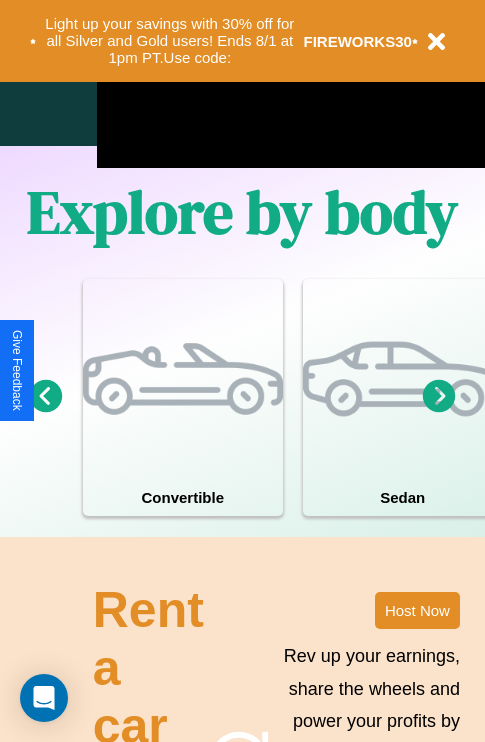 click 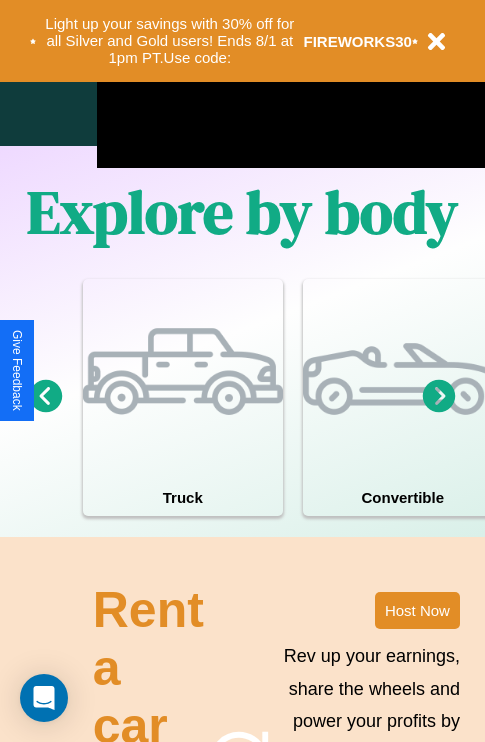 click 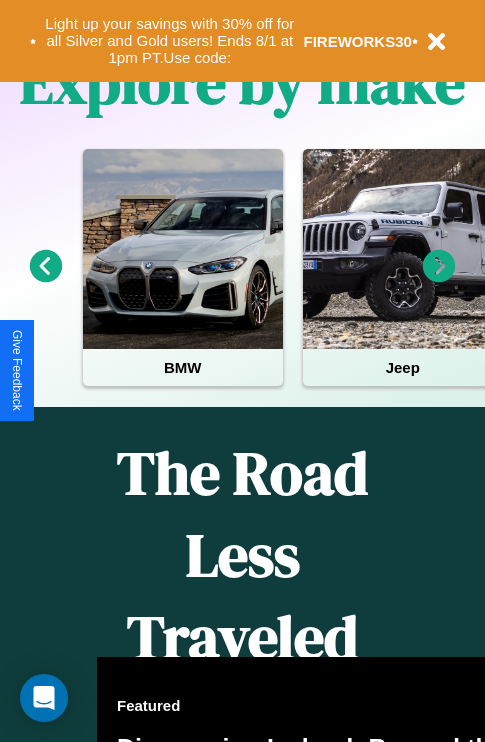 scroll, scrollTop: 0, scrollLeft: 0, axis: both 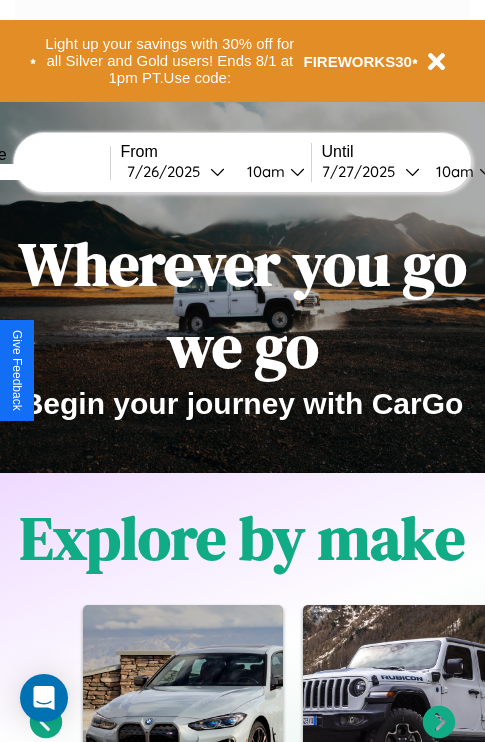 click at bounding box center (35, 172) 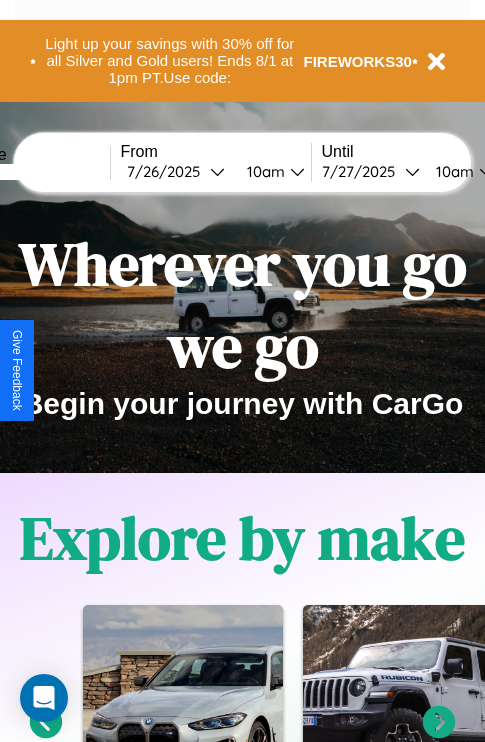 type on "****" 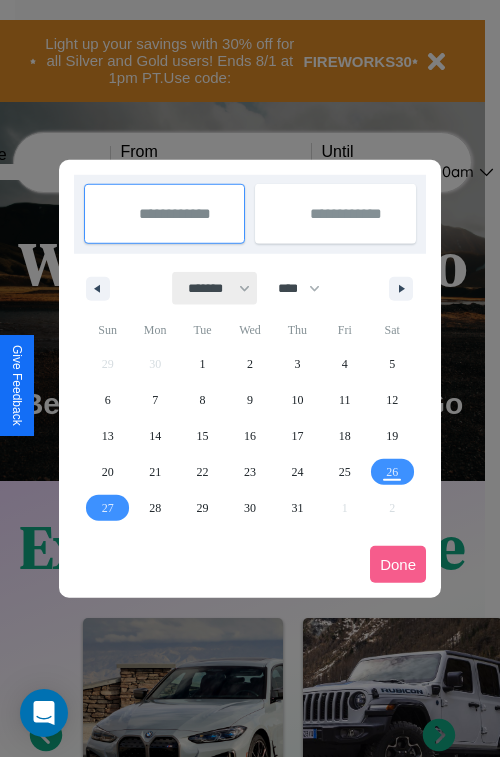 click on "******* ******** ***** ***** *** **** **** ****** ********* ******* ******** ********" at bounding box center [215, 288] 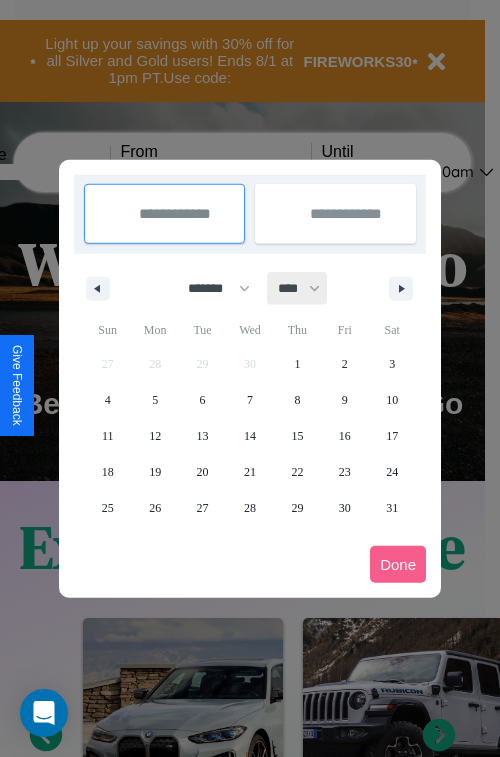 click on "**** **** **** **** **** **** **** **** **** **** **** **** **** **** **** **** **** **** **** **** **** **** **** **** **** **** **** **** **** **** **** **** **** **** **** **** **** **** **** **** **** **** **** **** **** **** **** **** **** **** **** **** **** **** **** **** **** **** **** **** **** **** **** **** **** **** **** **** **** **** **** **** **** **** **** **** **** **** **** **** **** **** **** **** **** **** **** **** **** **** **** **** **** **** **** **** **** **** **** **** **** **** **** **** **** **** **** **** **** **** **** **** **** **** **** **** **** **** **** **** ****" at bounding box center [298, 288] 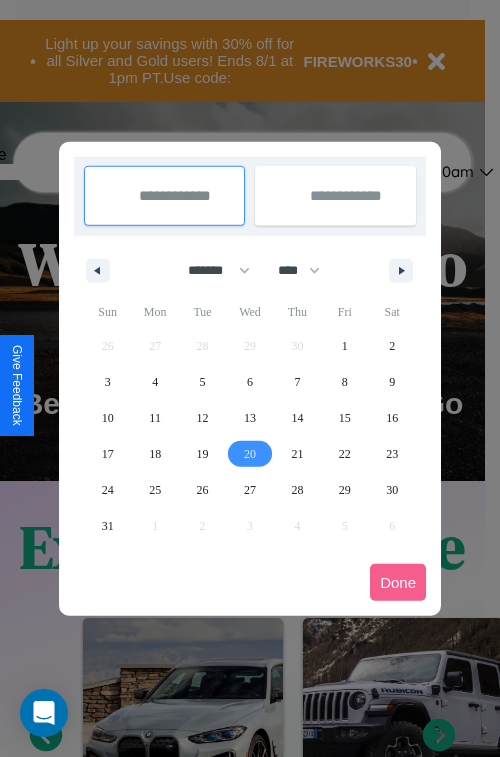 click on "20" at bounding box center [250, 454] 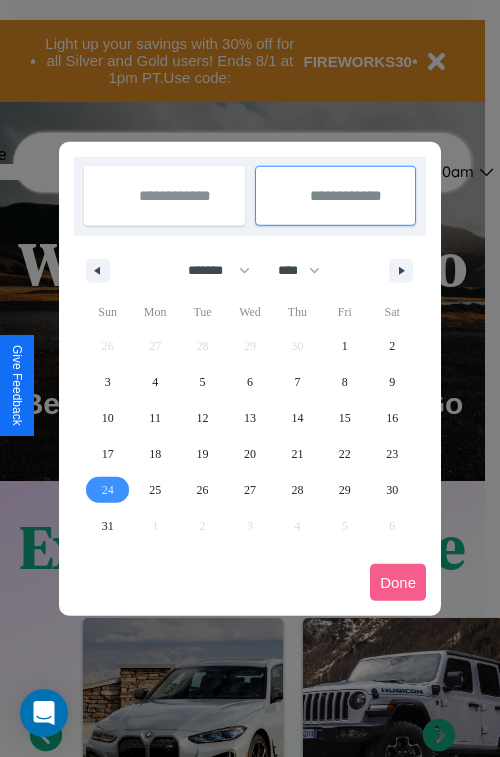 click on "24" at bounding box center [108, 490] 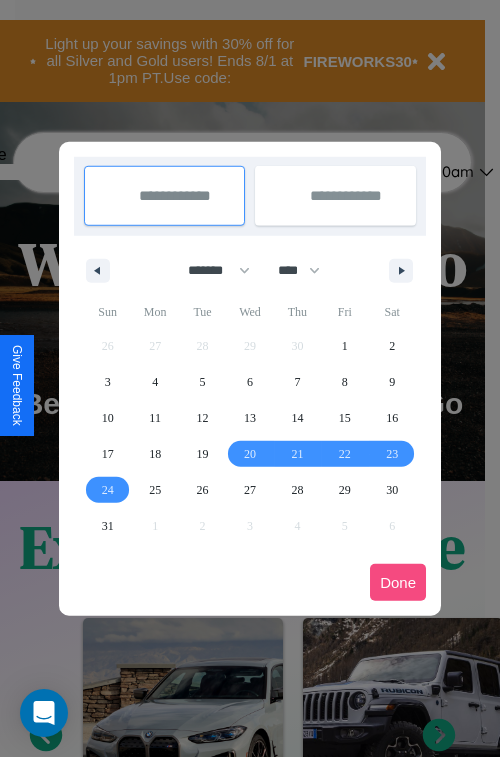click on "Done" at bounding box center [398, 582] 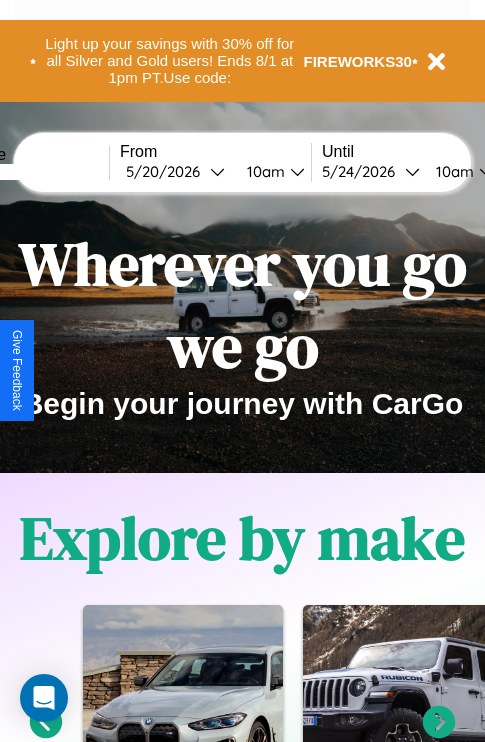 scroll, scrollTop: 0, scrollLeft: 77, axis: horizontal 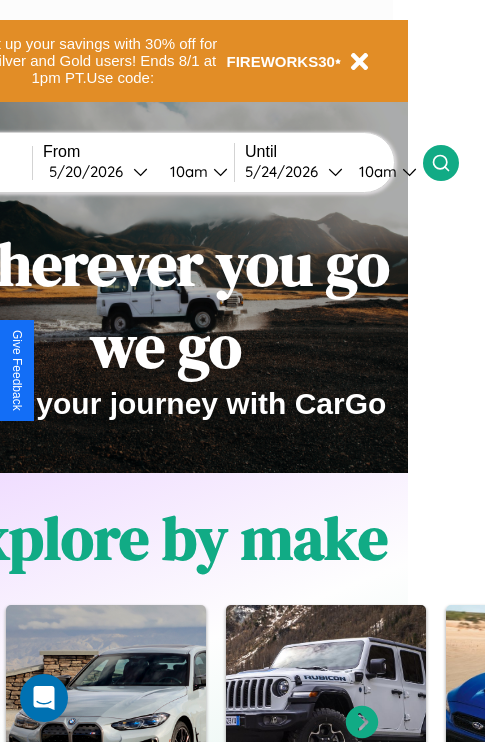 click 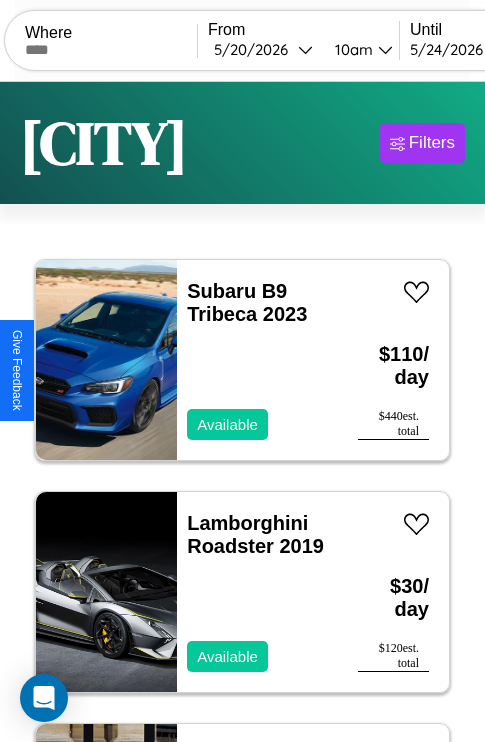 scroll, scrollTop: 19, scrollLeft: 0, axis: vertical 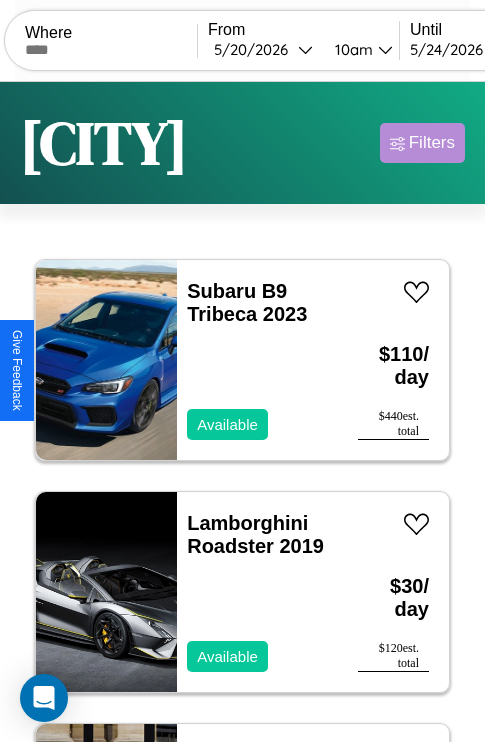 click on "Filters" at bounding box center [432, 143] 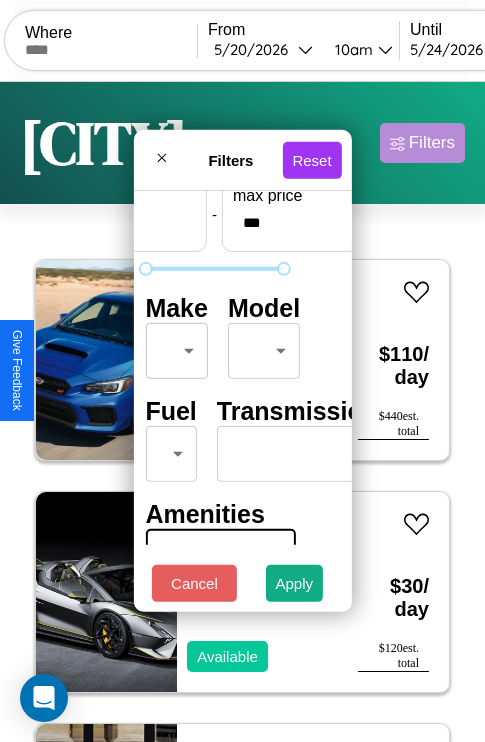 scroll, scrollTop: 162, scrollLeft: 63, axis: both 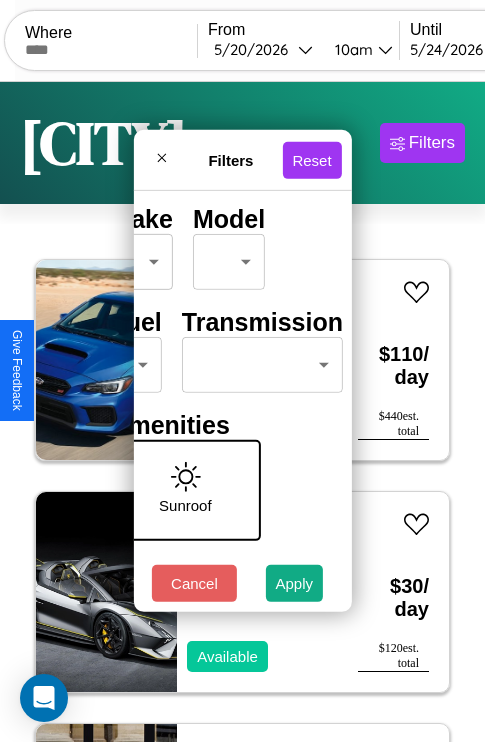 click on "CarGo Where From [DATE] [TIME] Until [DATE] [TIME] Become a Host Login Sign Up [CITY] Filters 13 cars in this area These cars can be picked up in this city. Subaru B9 Tribeca 2023 Available $ 110 / day $ 440 est. total Lamborghini Roadster 2019 Available $ 30 / day $ 120 est. total Alfa Romeo Giulia ([PHONE]) 2014 Available $ 100 / day $ 400 est. total Tesla Cybertruck 2024 Available $ 100 / day $ 400 est. total BMW R 80 RT 2021 Available $ 60 / day $ 240 est. total Kia Sedona 2020 Available $ 50 / day $ 200 est. total Bentley Flying Spur 2014 Unavailable $ 170 / day $ 680 est. total Aston Martin Valour 2024 Available $ 150 / day $ 600 est. total Nissan Juke 2014 Unavailable $ 40 / day $ 160 est. total Buick Envision 2020 Available $ 150 / day $ 600 est. total Hyundai Hyundai Steel Industries, Inc. 2014 Available $ 70 / day $ 280 est. total Land Rover LR3 2014 Available $ 140 / day $ 560 est. total BMW 330i 2023 Available $ 170 $" at bounding box center [242, 412] 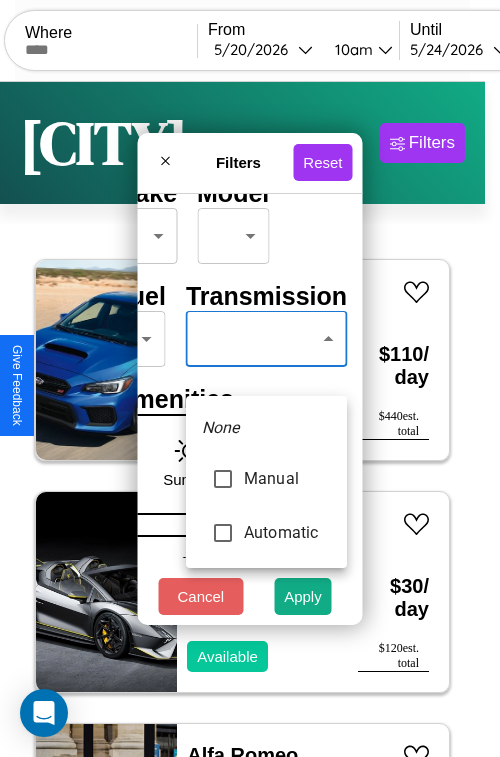 type on "*********" 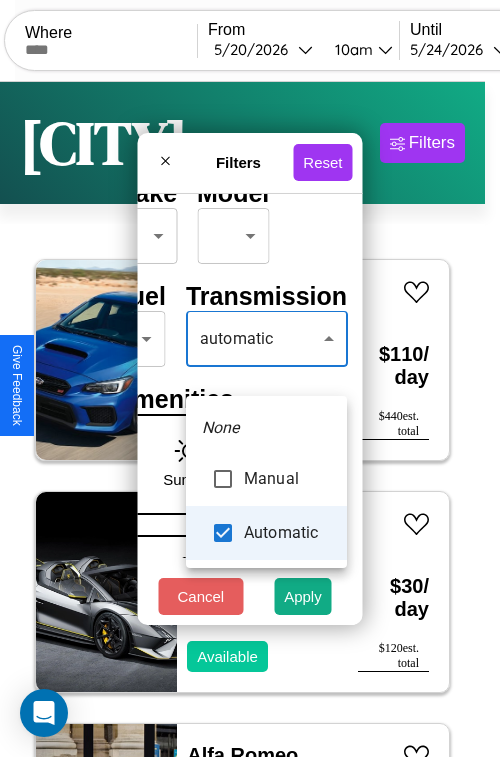 click at bounding box center (250, 378) 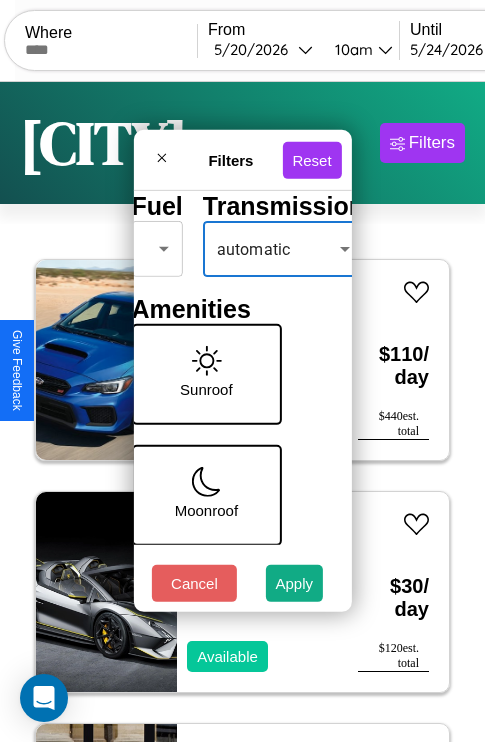 scroll, scrollTop: 288, scrollLeft: 40, axis: both 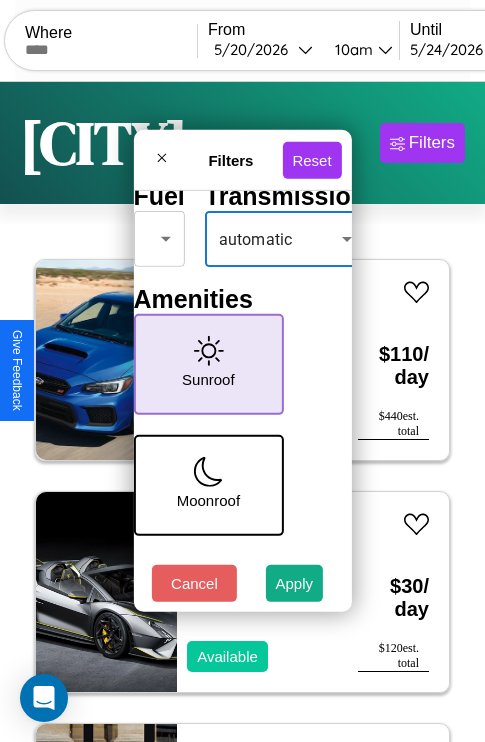click 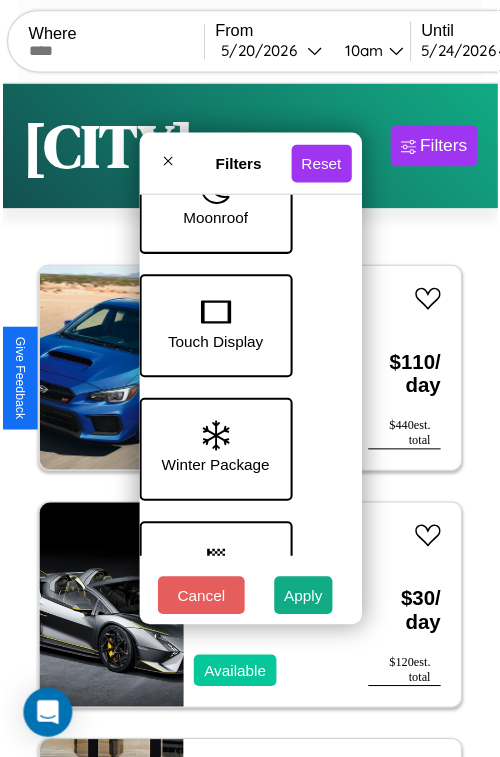 scroll, scrollTop: 651, scrollLeft: 40, axis: both 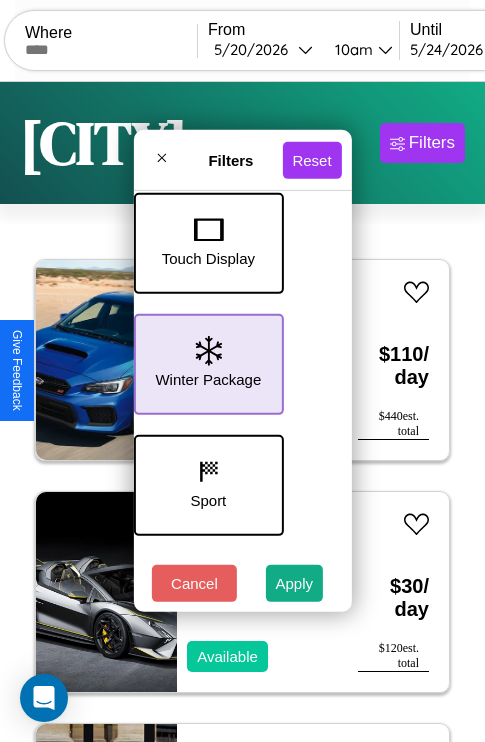 click 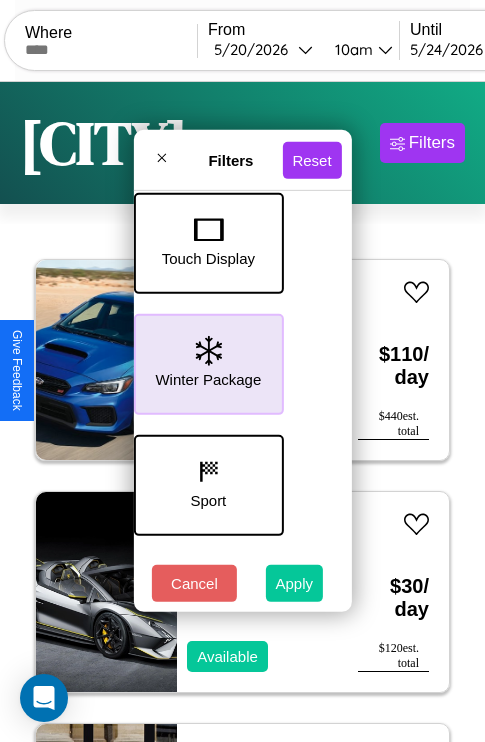 click on "Apply" at bounding box center [295, 583] 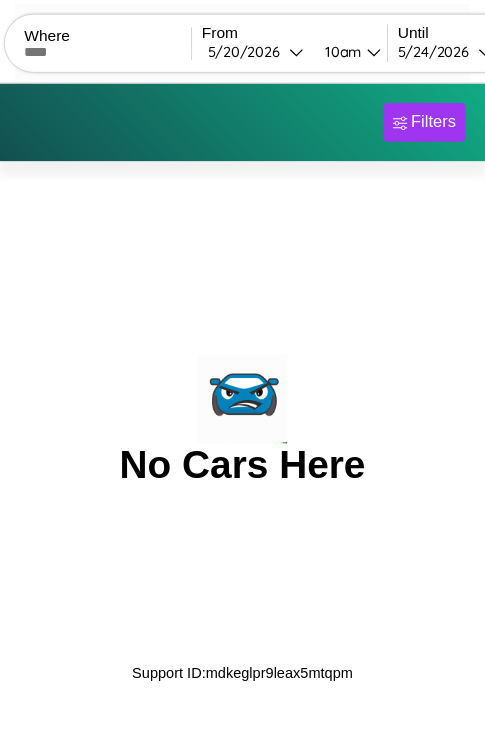 scroll, scrollTop: 0, scrollLeft: 0, axis: both 